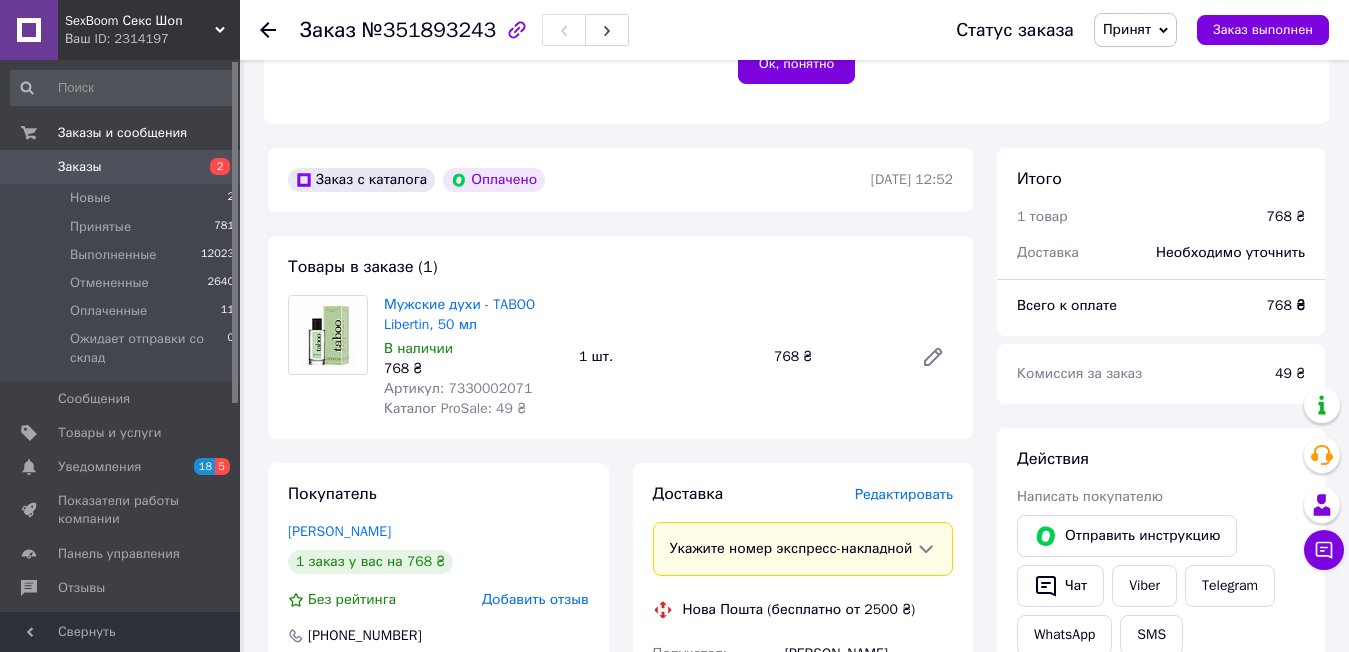 scroll, scrollTop: 538, scrollLeft: 0, axis: vertical 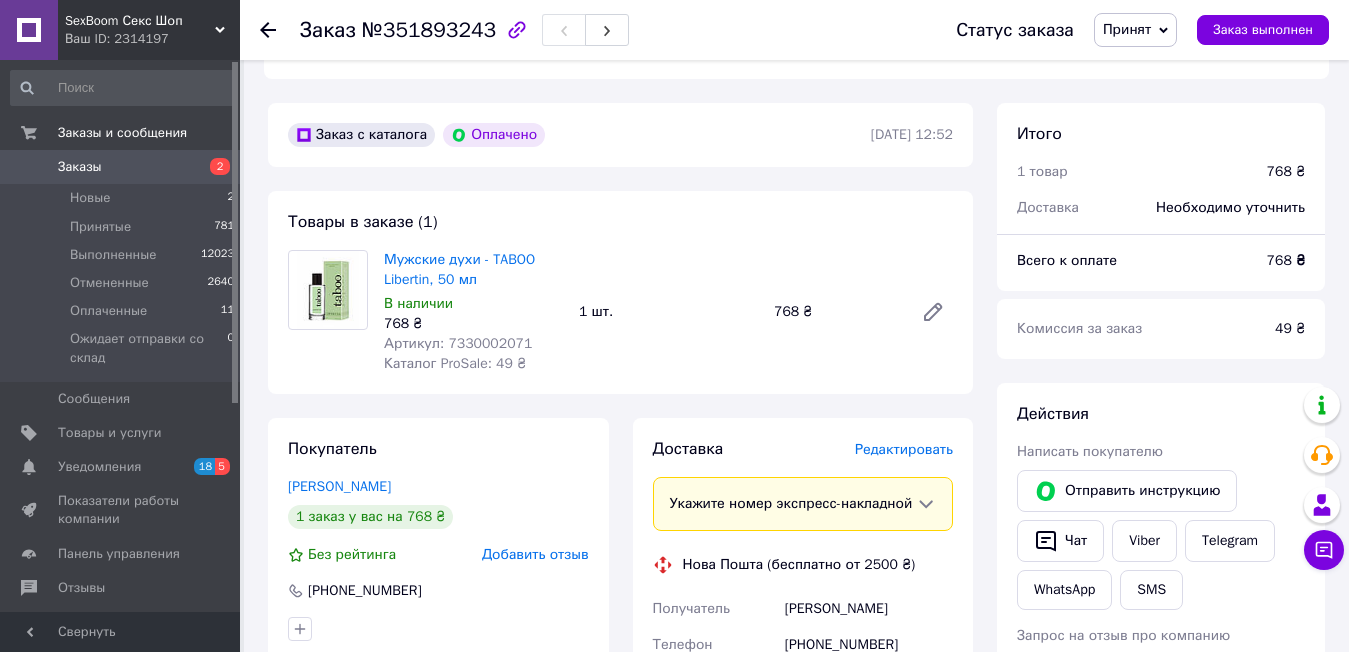 click on "Заказы" at bounding box center (121, 167) 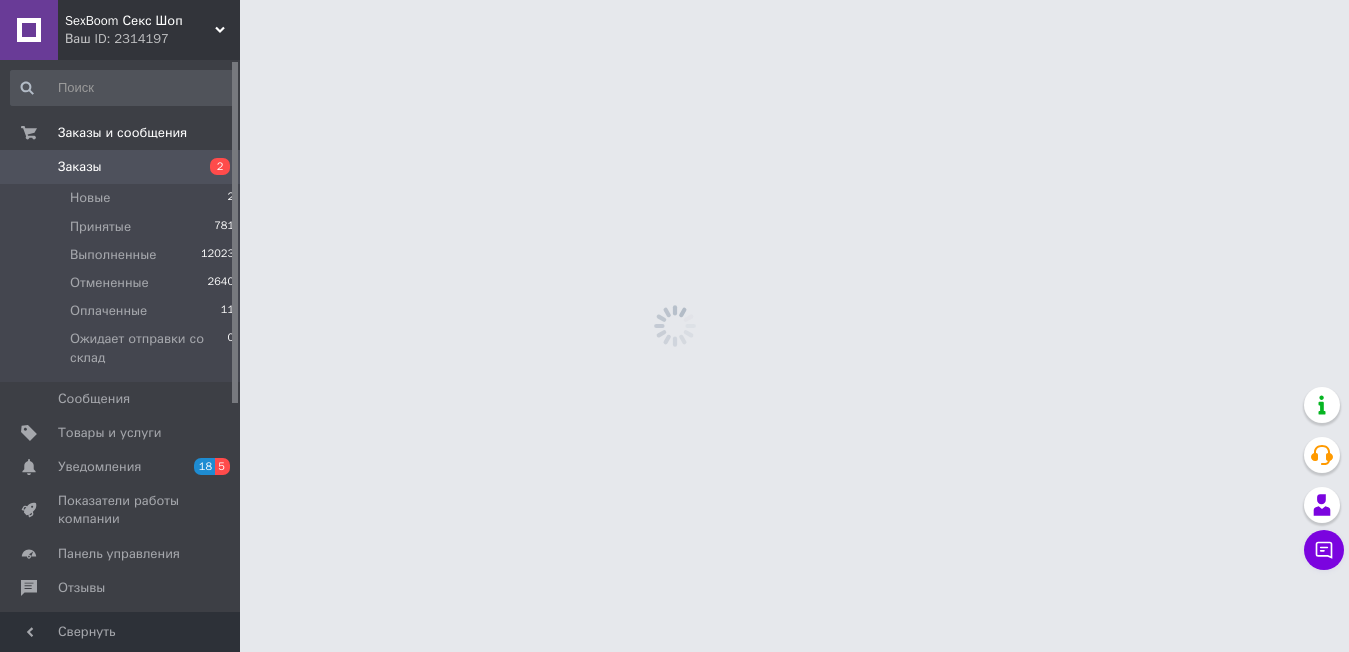 scroll, scrollTop: 0, scrollLeft: 0, axis: both 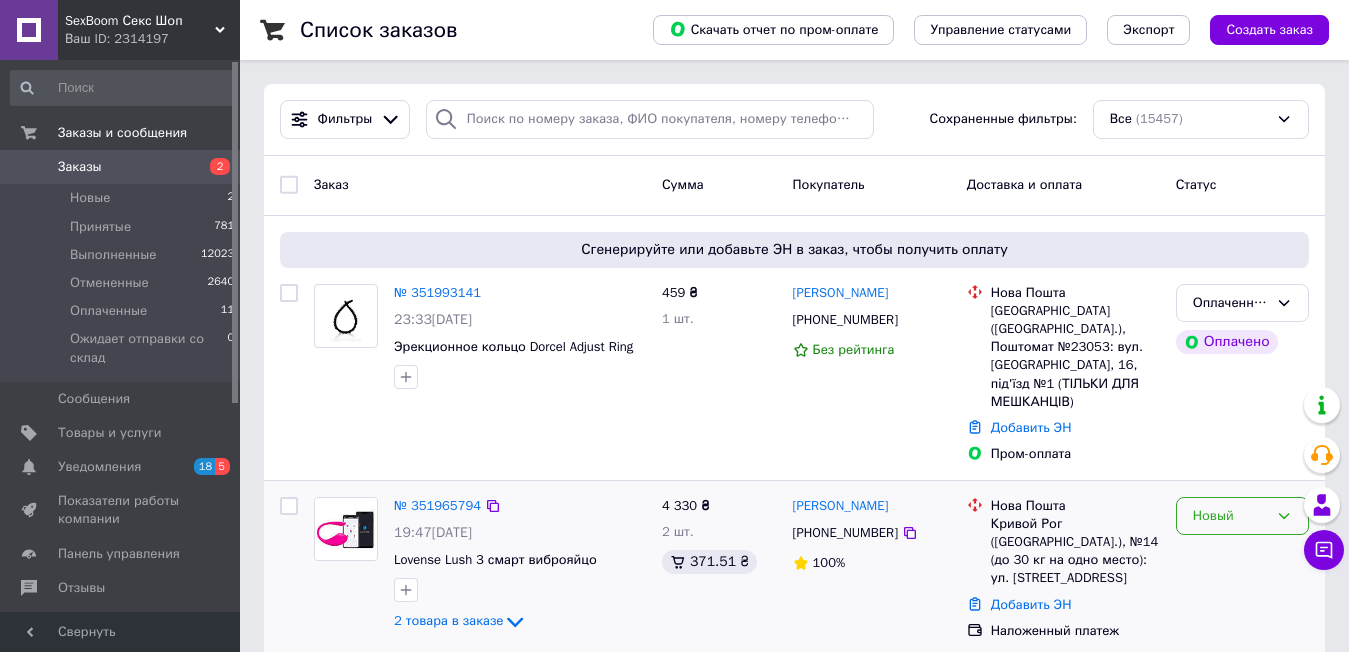 click on "Новый" at bounding box center (1230, 516) 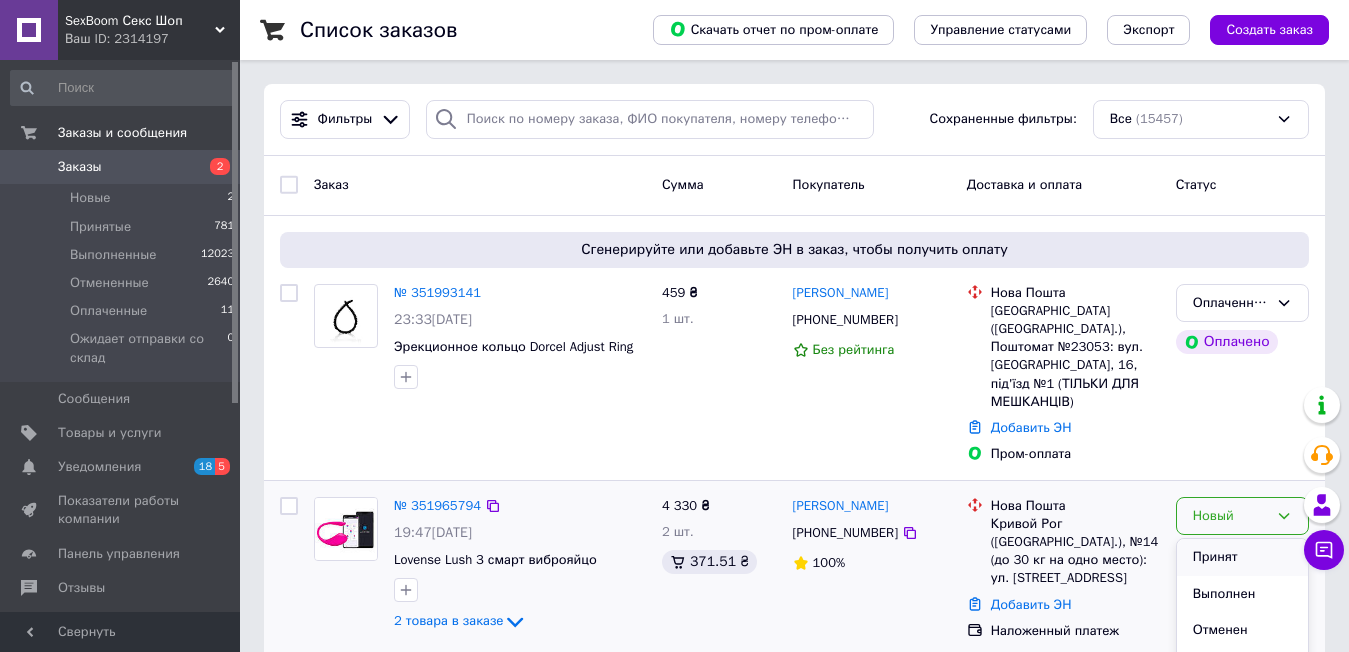 click on "Принят" at bounding box center (1242, 557) 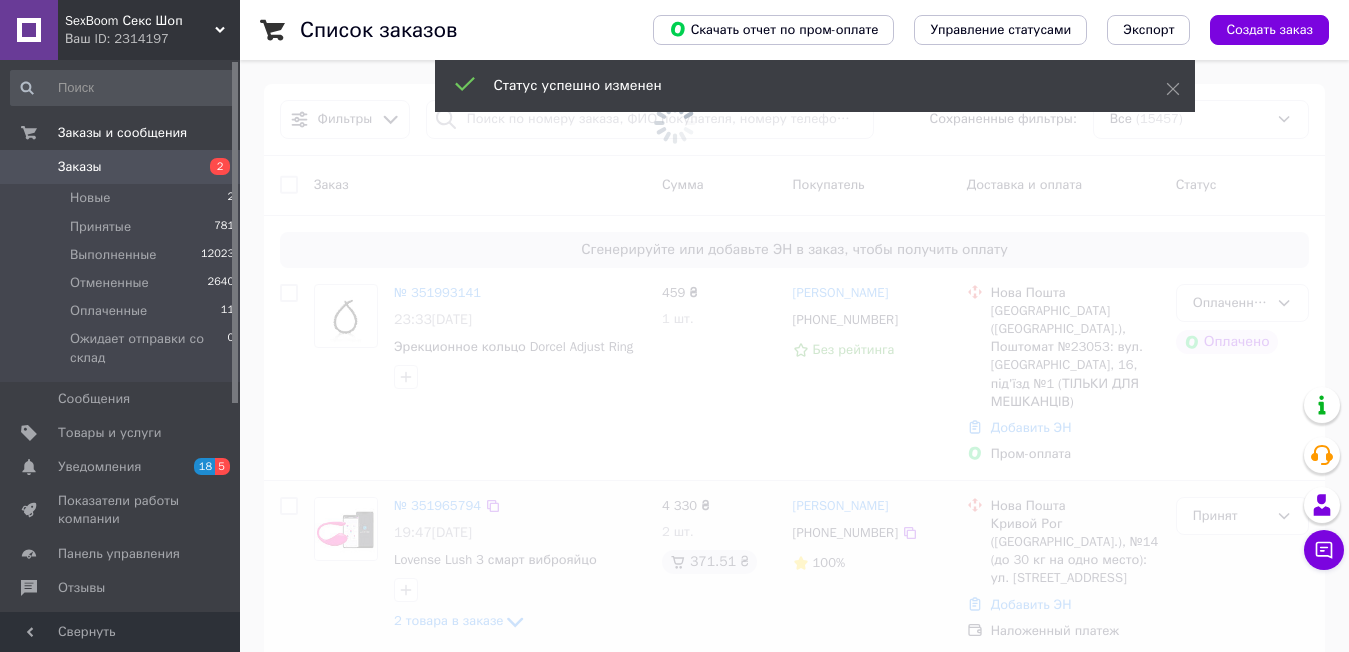 click at bounding box center [674, 326] 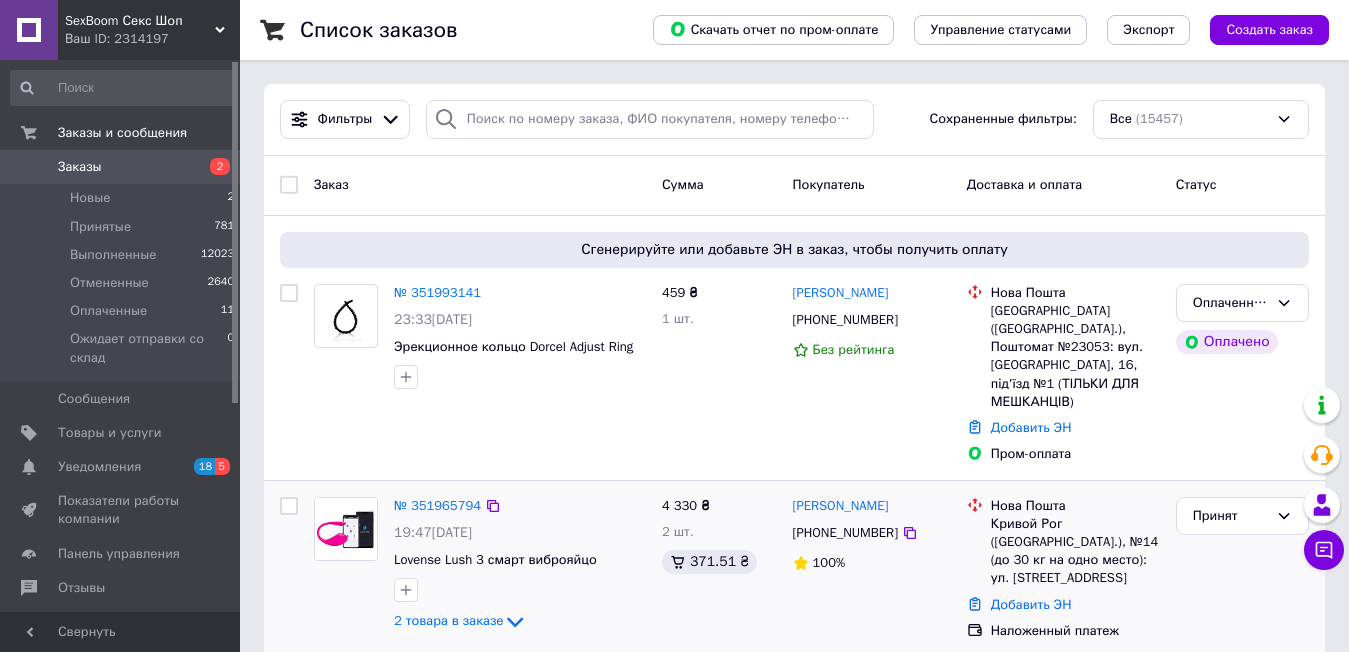 click 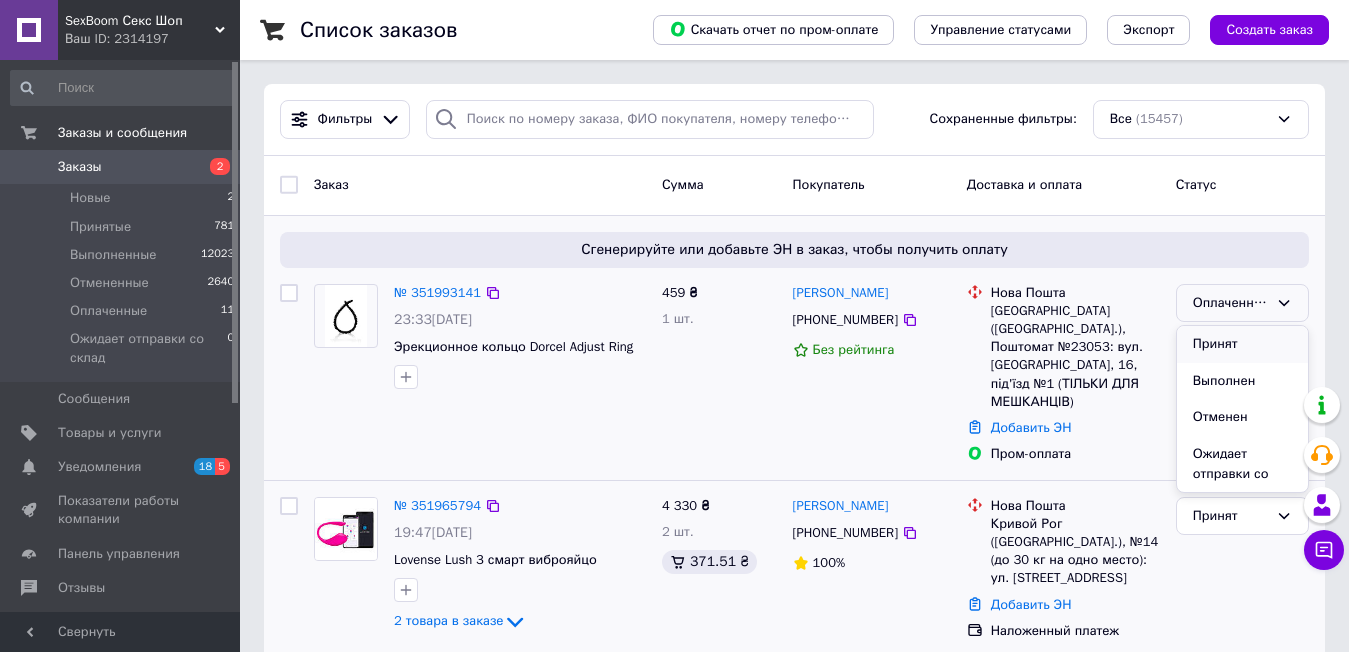 click on "Принят" at bounding box center [1242, 344] 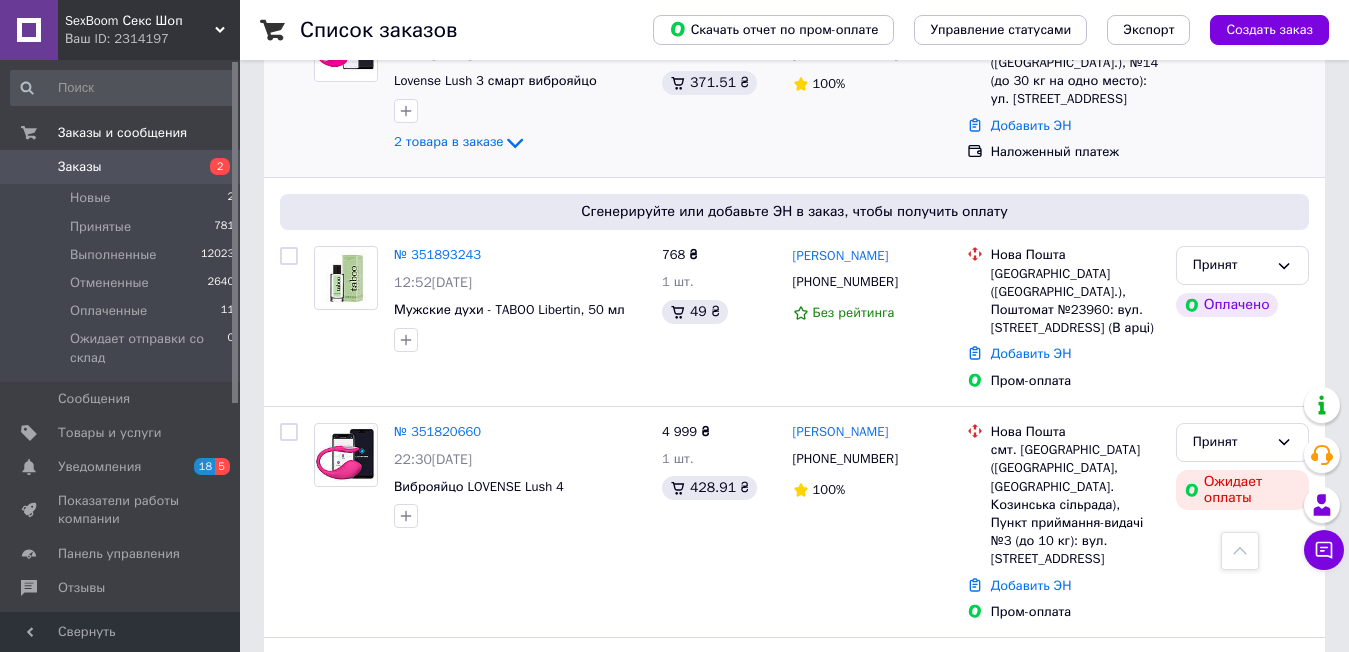 scroll, scrollTop: 509, scrollLeft: 0, axis: vertical 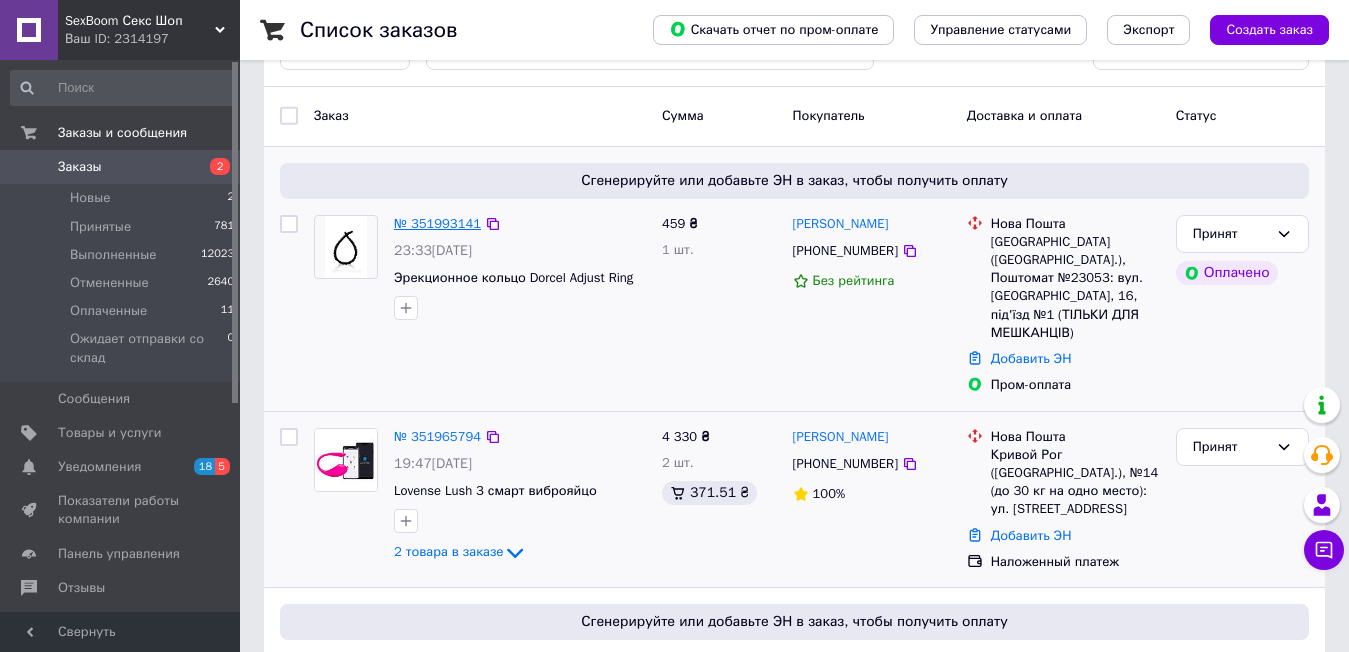 click on "№ 351993141" at bounding box center [437, 223] 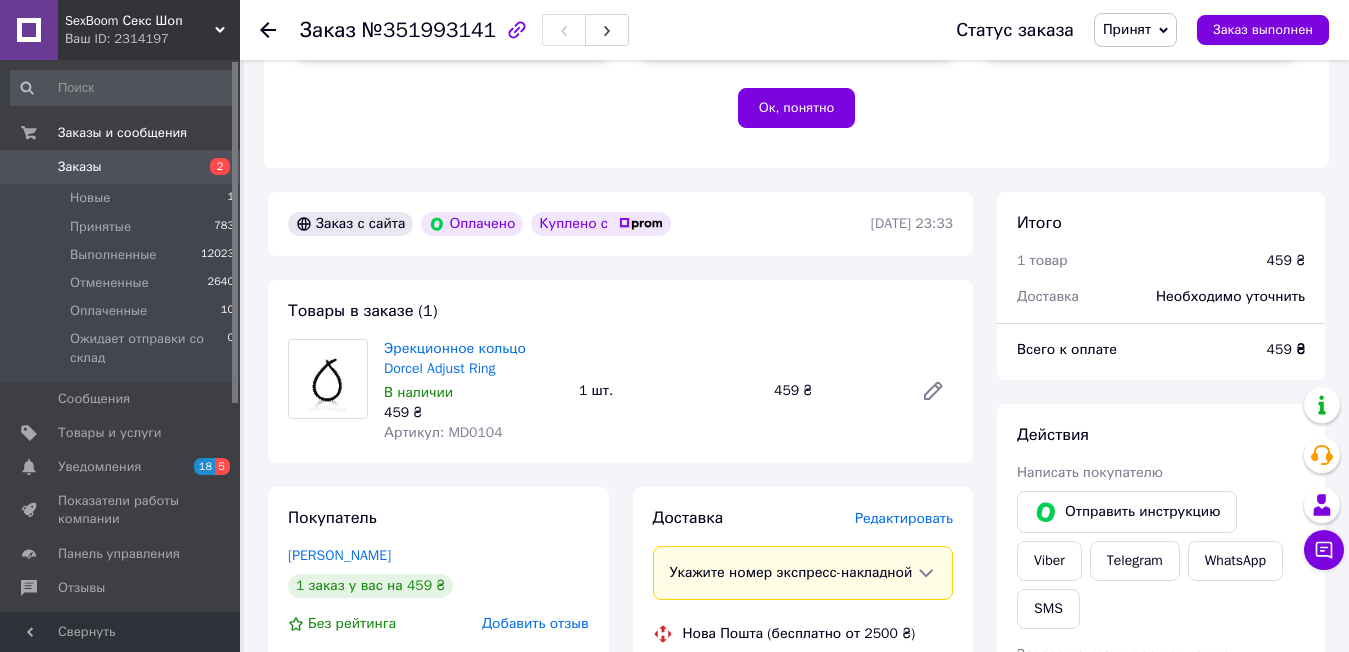 scroll, scrollTop: 459, scrollLeft: 0, axis: vertical 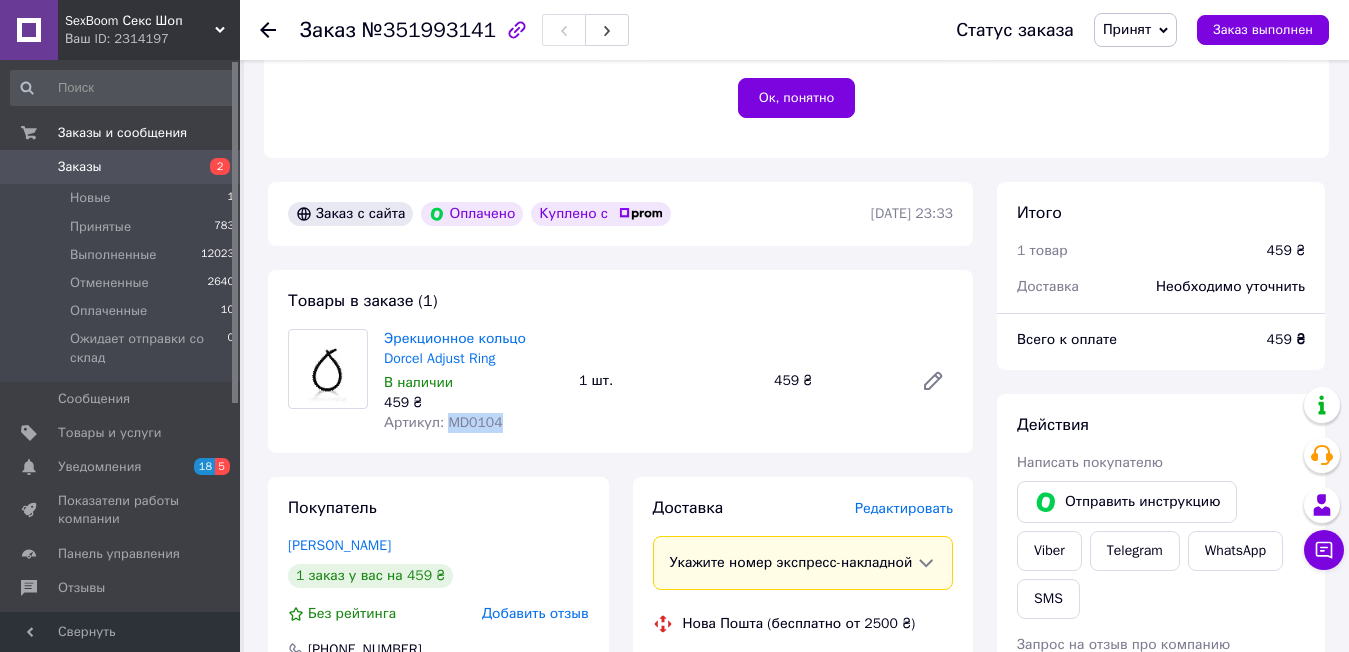 drag, startPoint x: 508, startPoint y: 425, endPoint x: 448, endPoint y: 419, distance: 60.299255 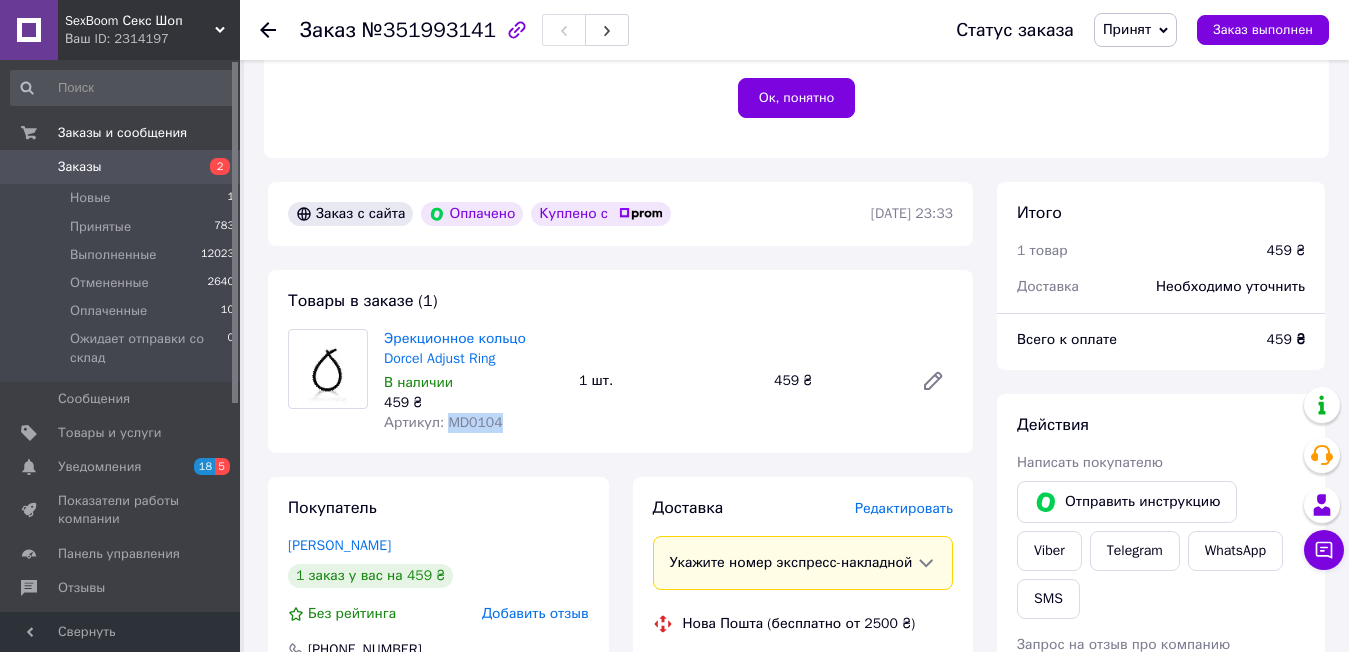 click on "Заказы 2" at bounding box center [123, 167] 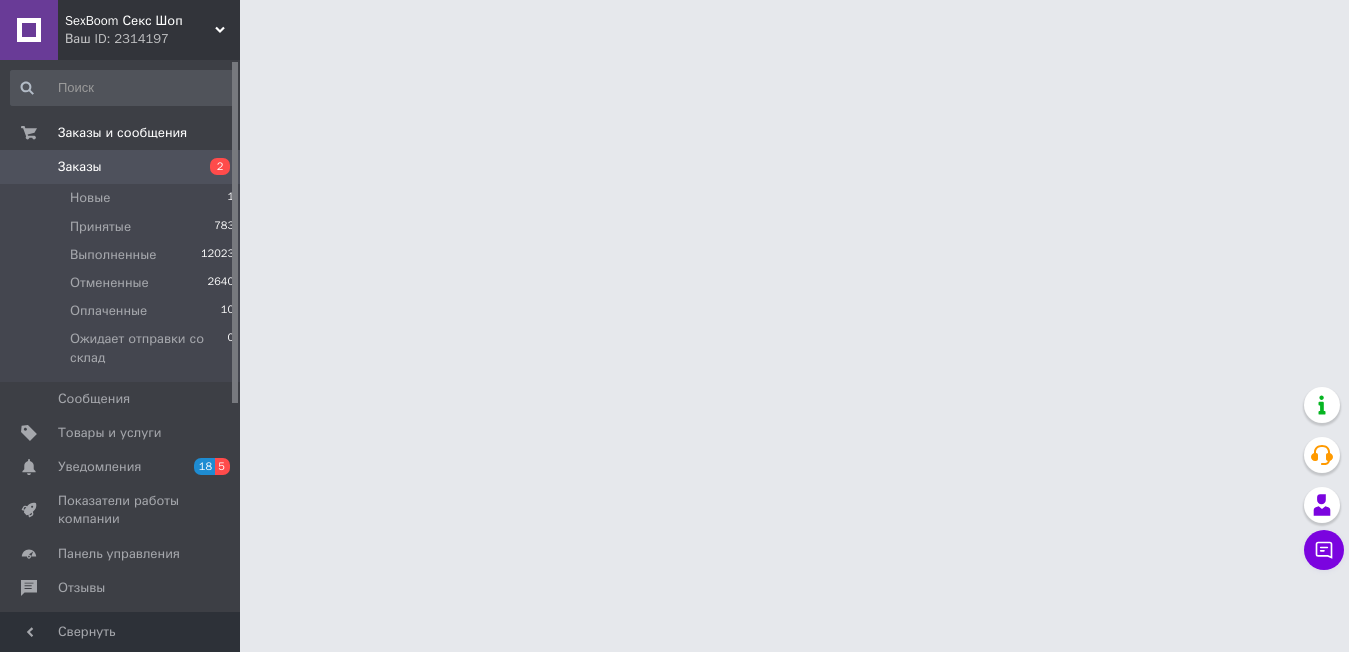 scroll, scrollTop: 0, scrollLeft: 0, axis: both 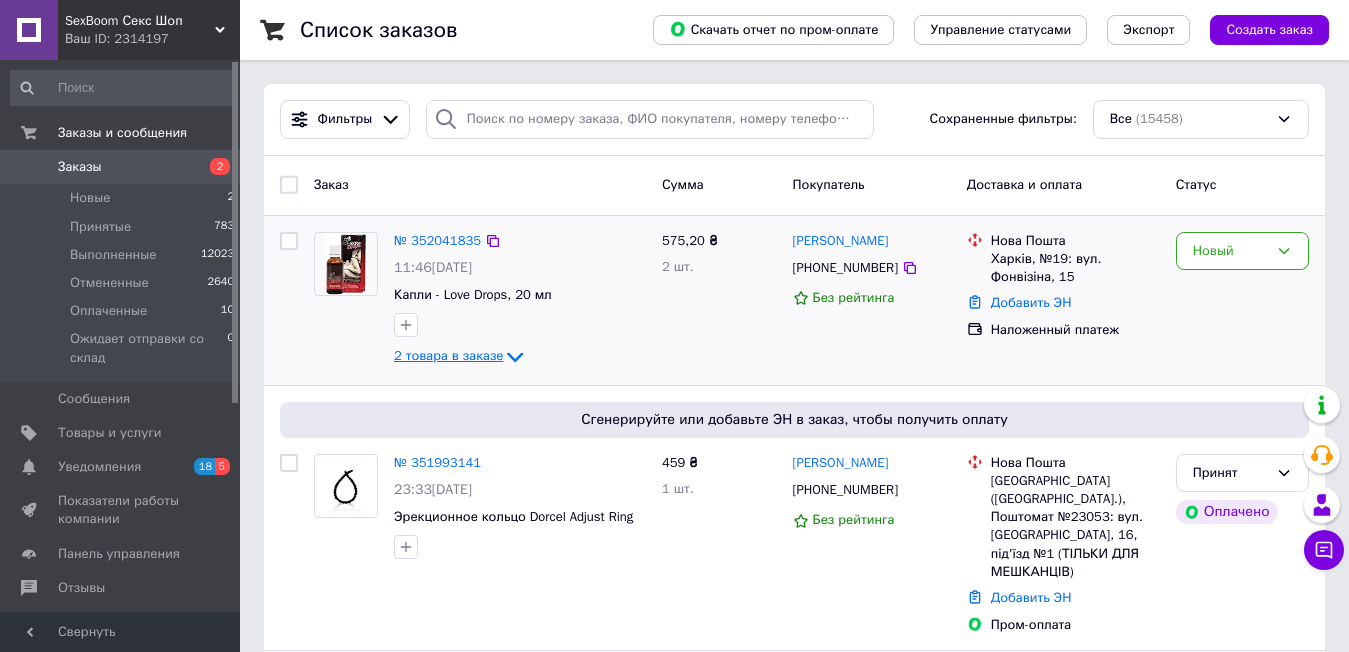 click on "2 товара в заказе" at bounding box center (448, 355) 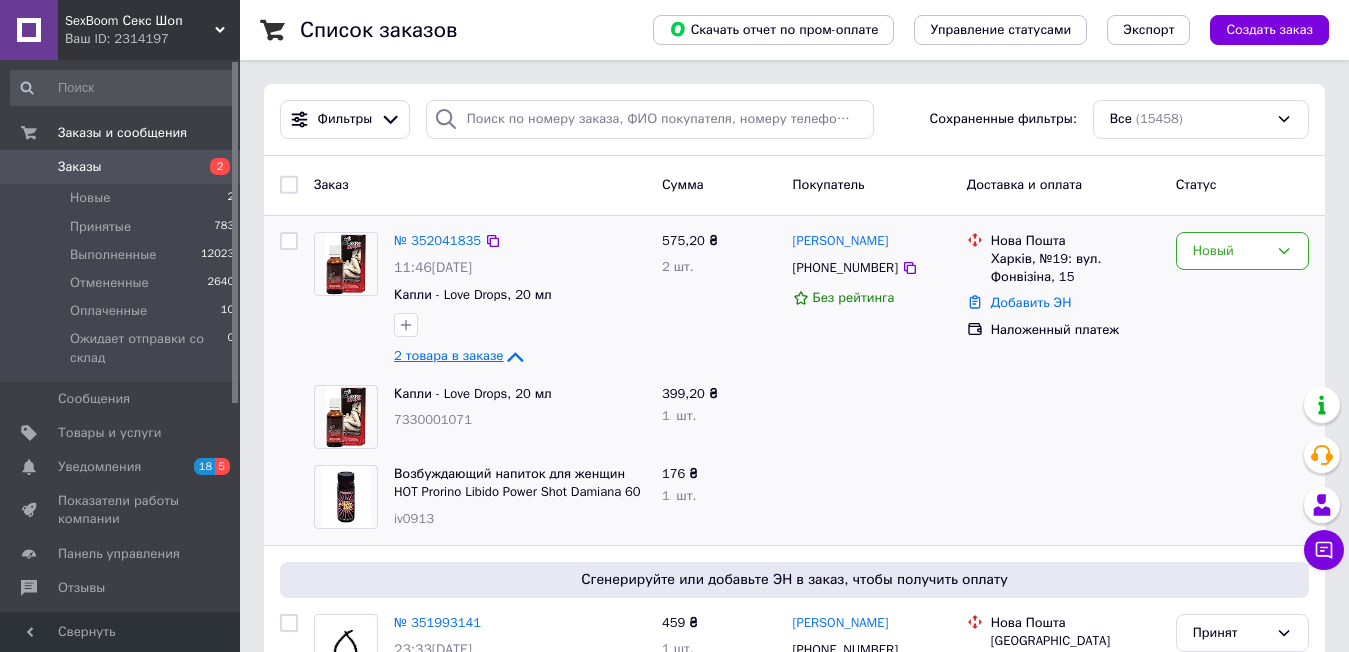 click on "2 товара в заказе" at bounding box center (448, 355) 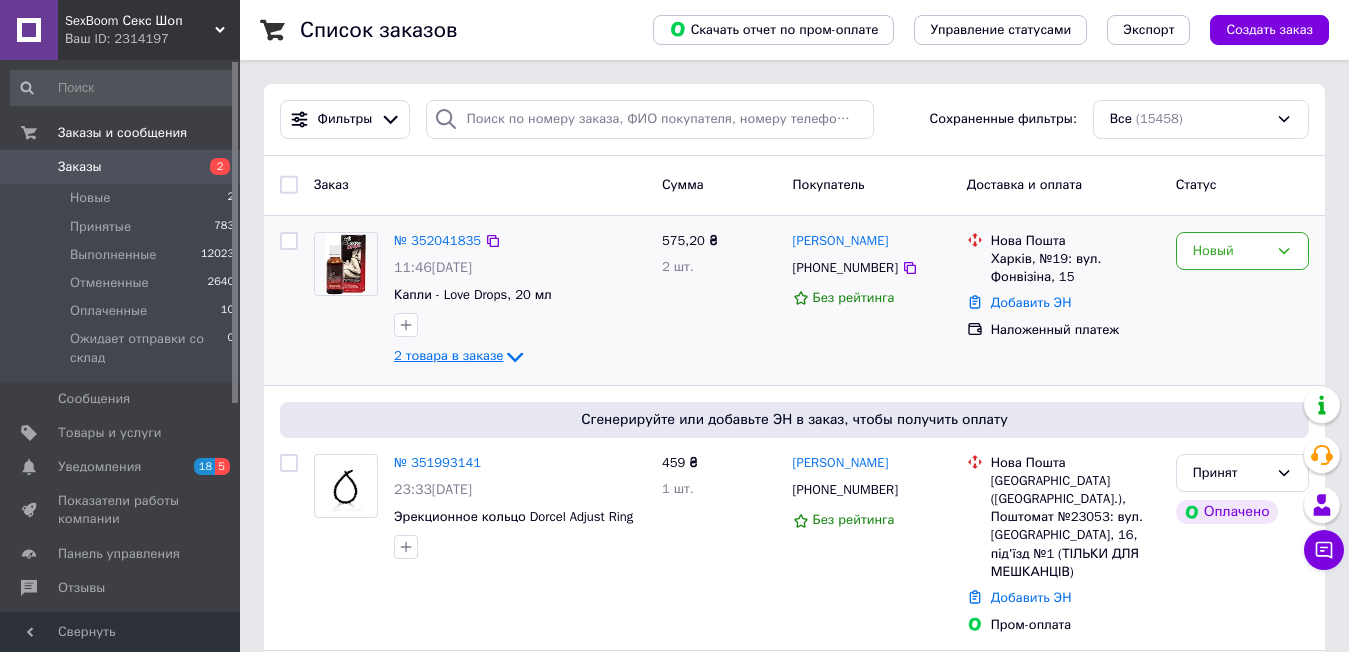 click on "2 товара в заказе" at bounding box center (448, 355) 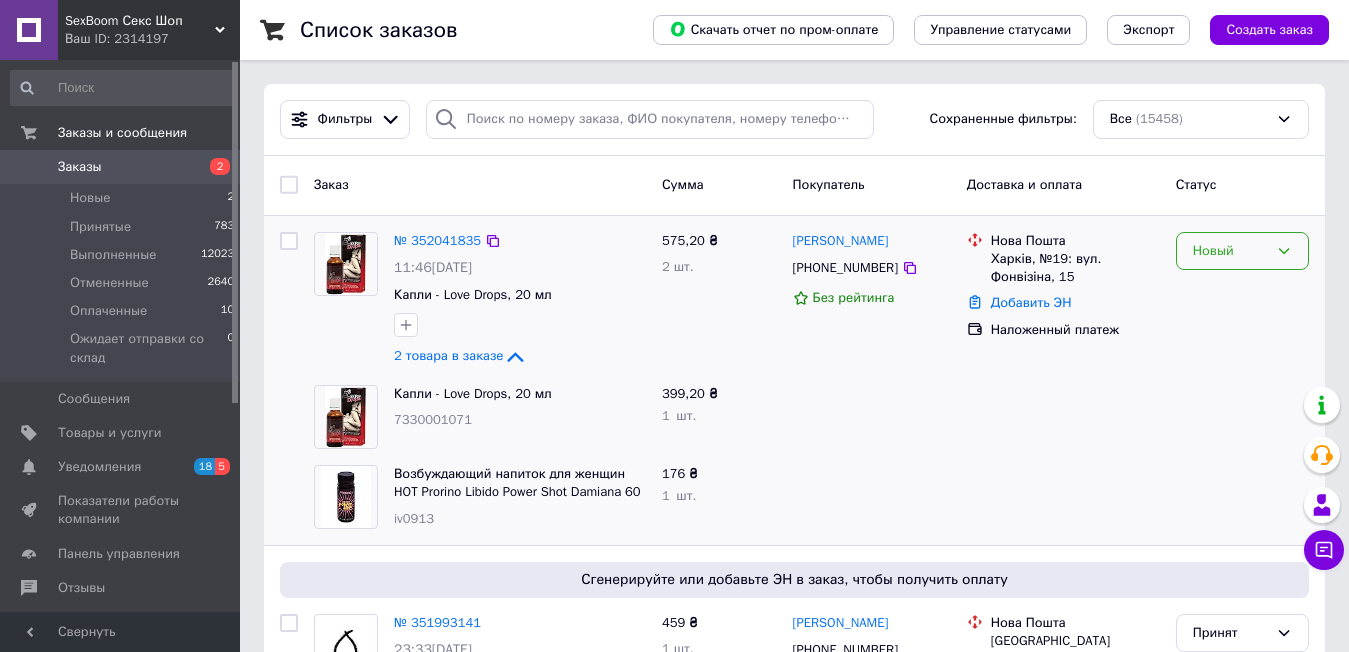 click on "Новый" at bounding box center [1230, 251] 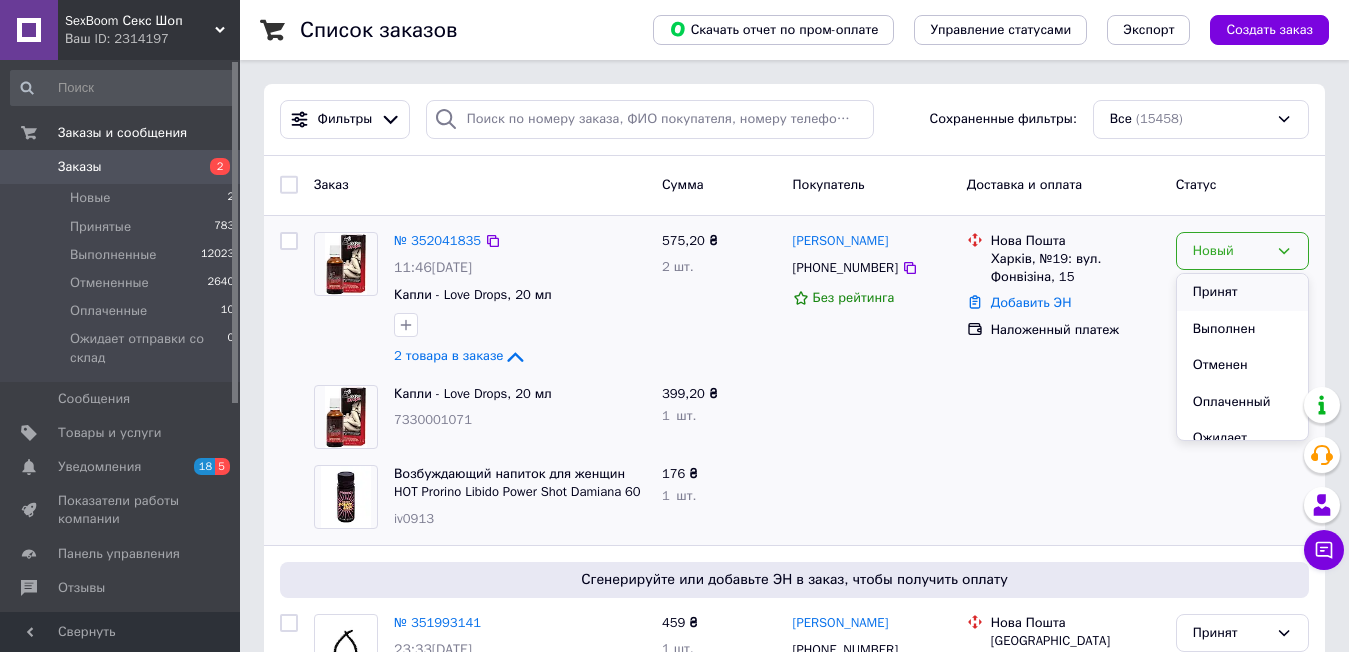 click on "Принят" at bounding box center [1242, 292] 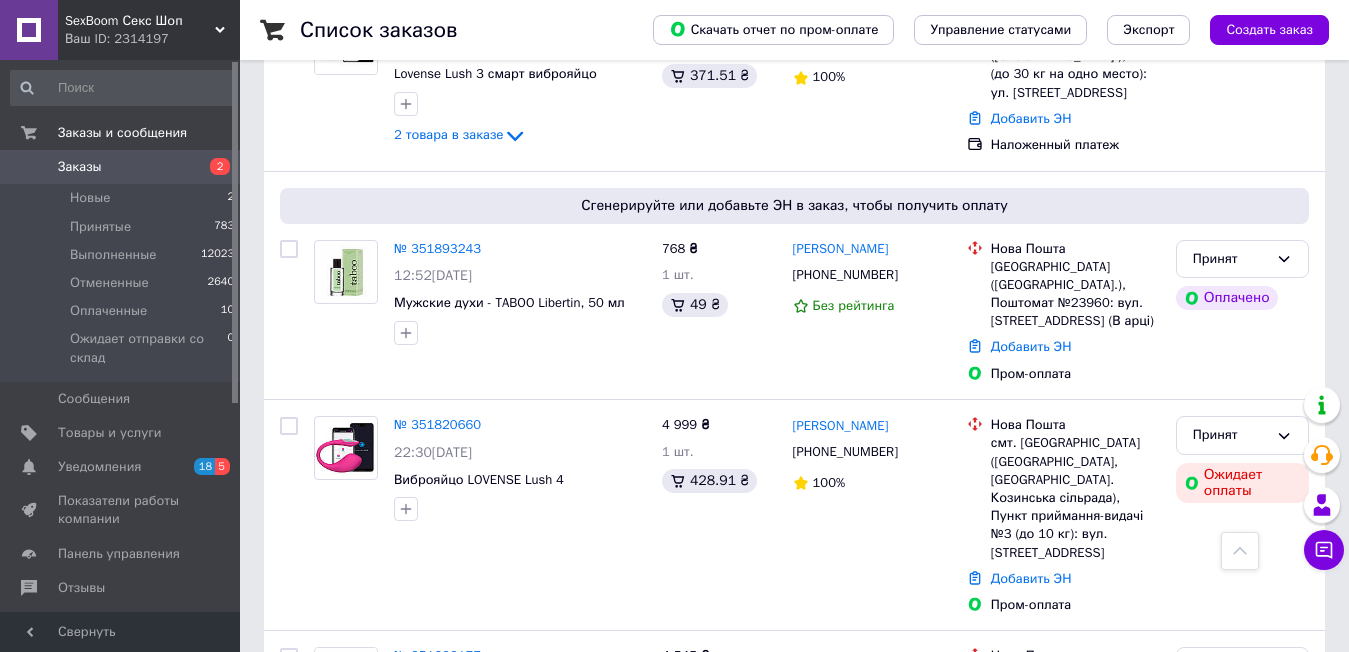 scroll, scrollTop: 786, scrollLeft: 0, axis: vertical 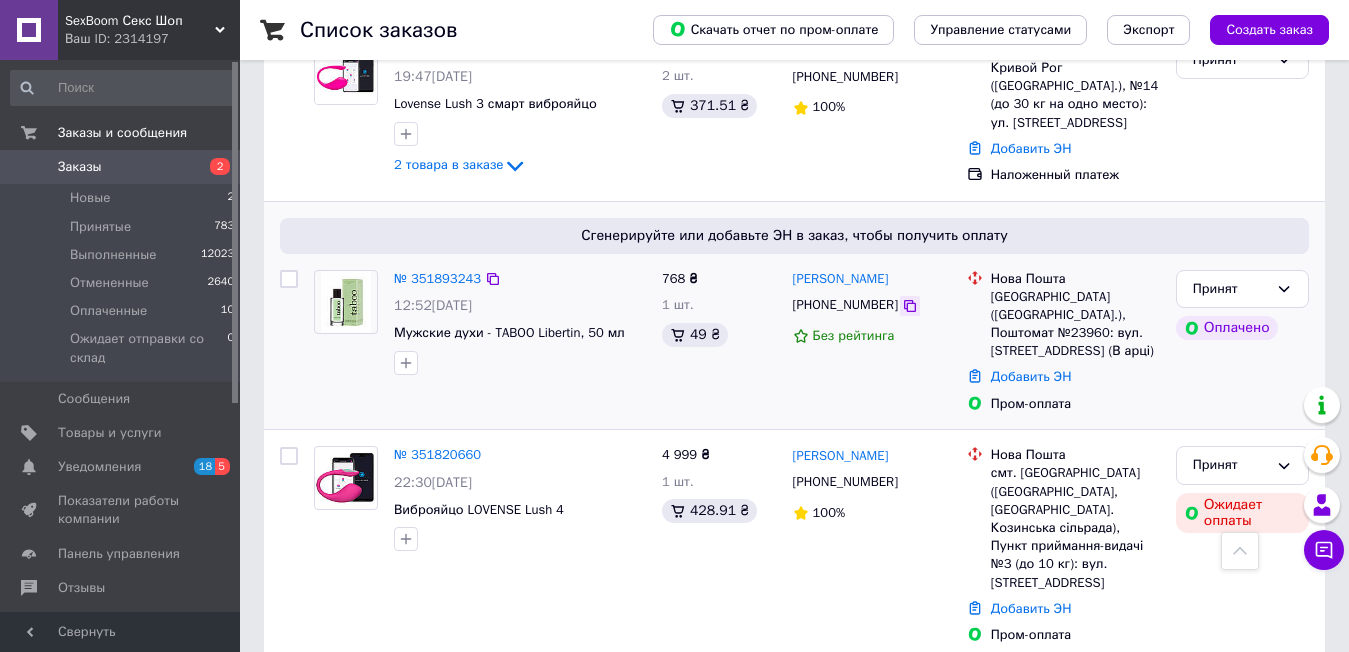 click 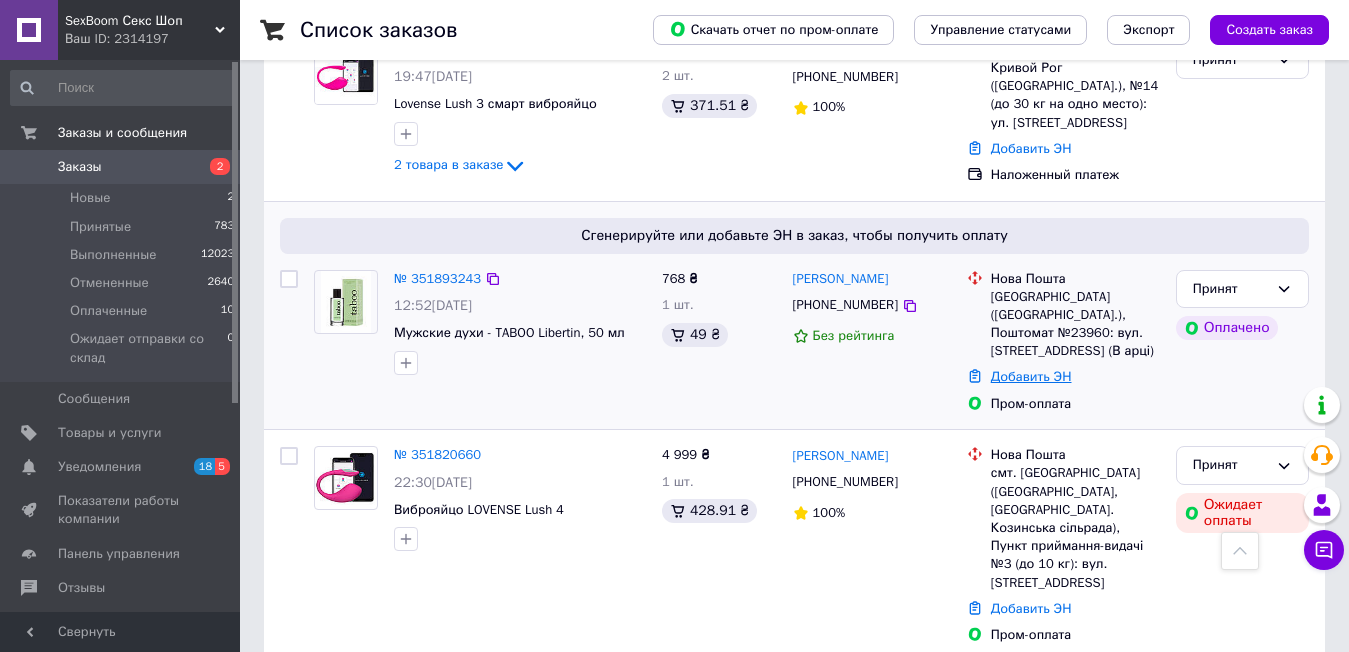 click on "Добавить ЭН" at bounding box center (1031, 376) 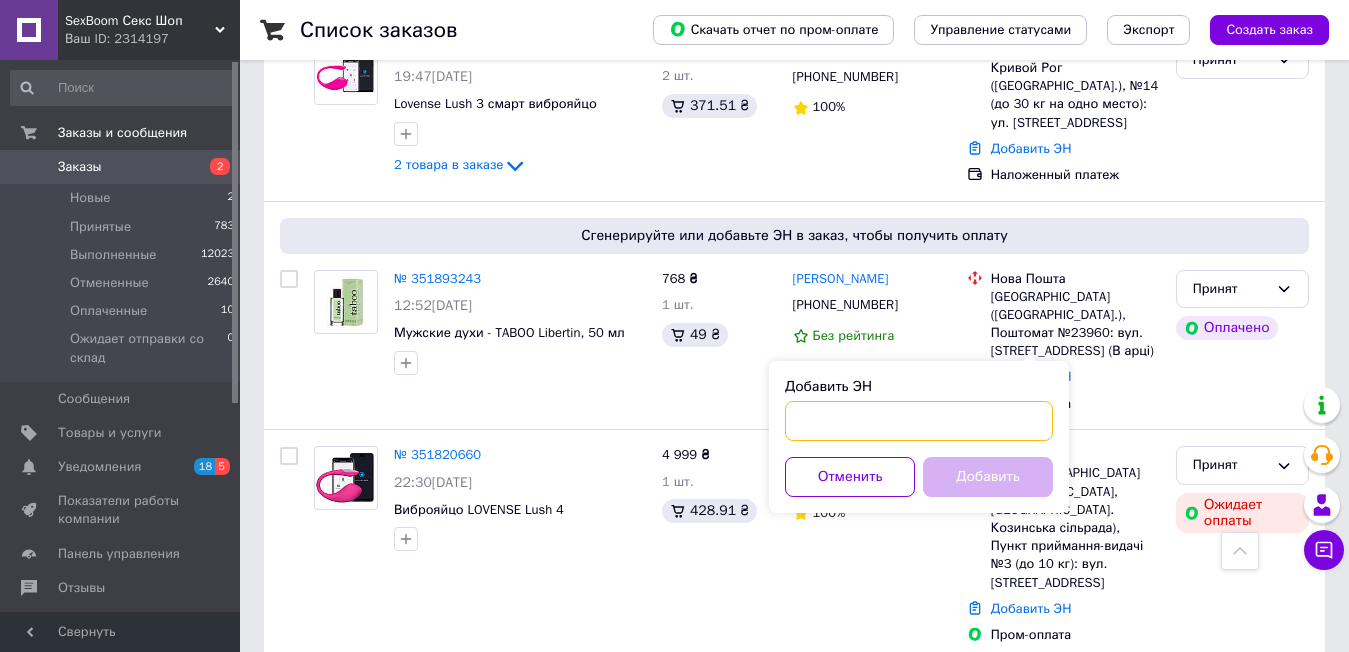 click on "Добавить ЭН" at bounding box center (919, 421) 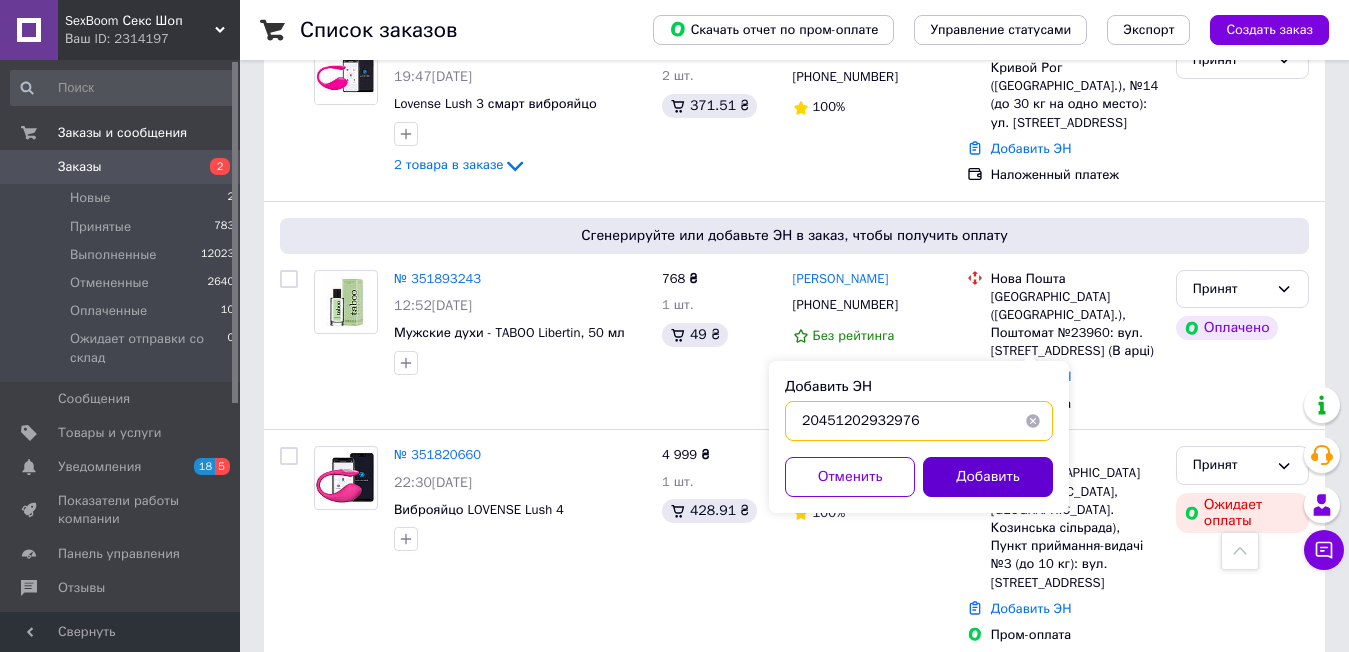 type on "20451202932976" 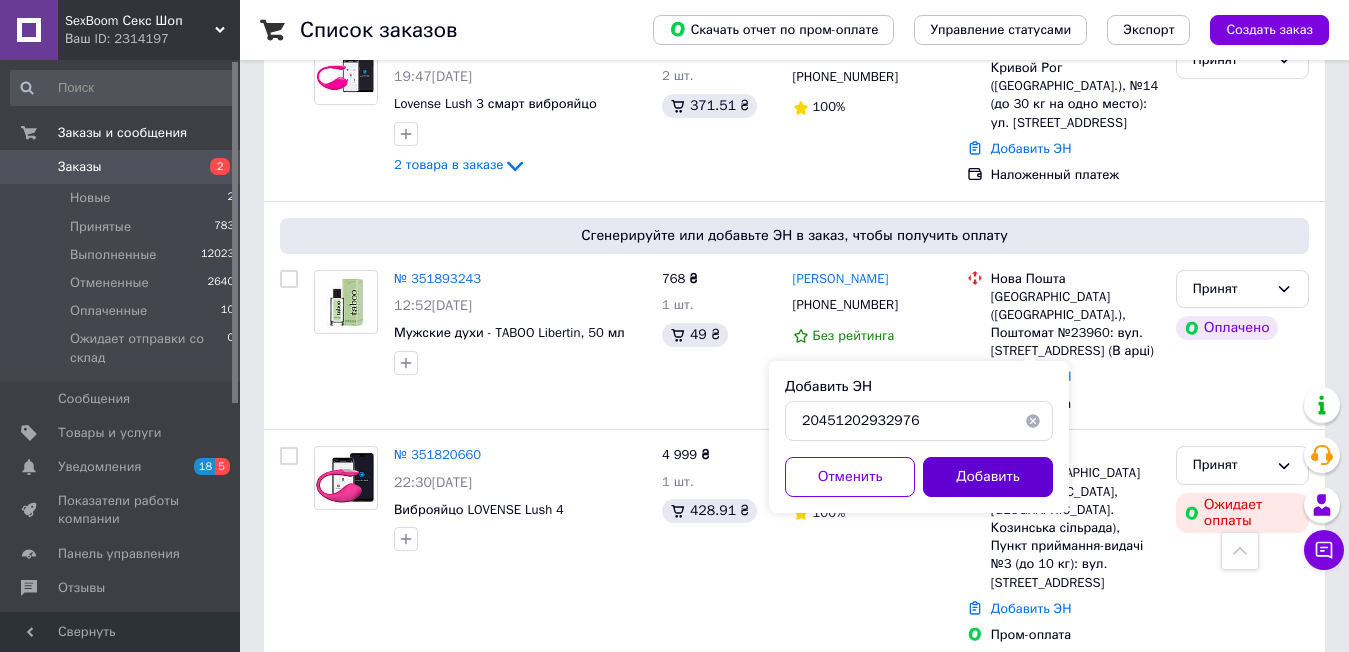 click on "Добавить" at bounding box center [988, 477] 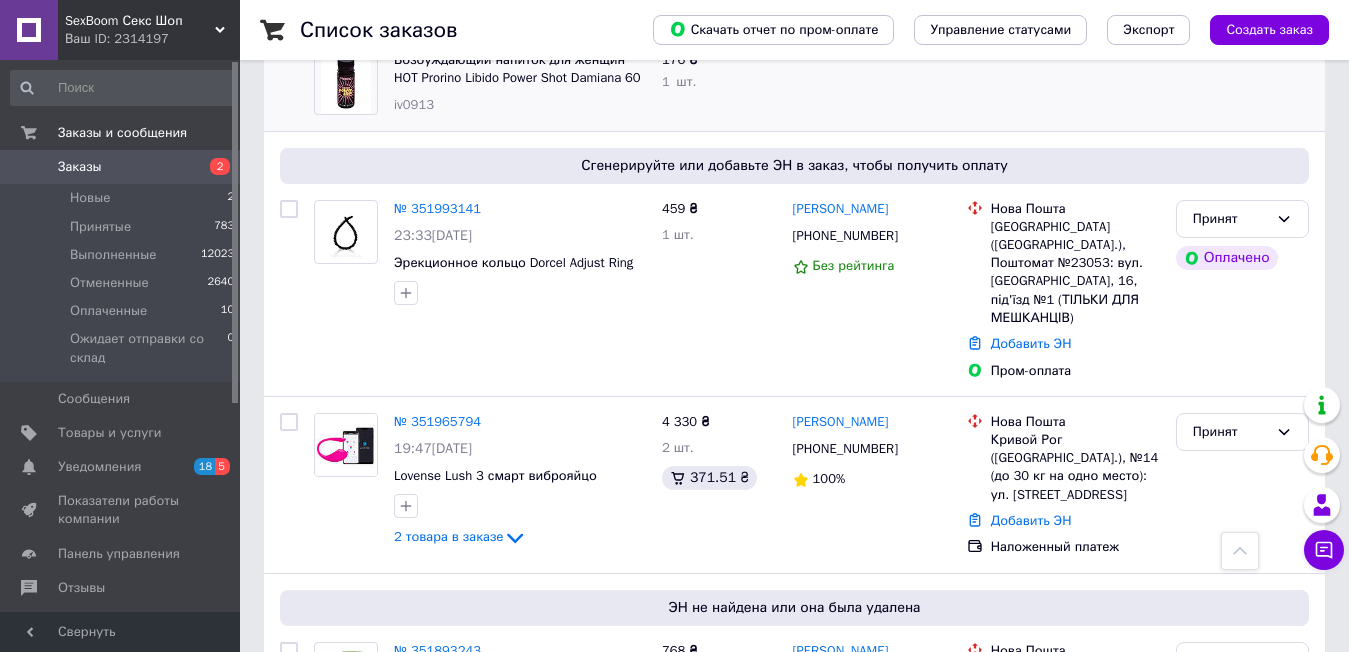 scroll, scrollTop: 386, scrollLeft: 0, axis: vertical 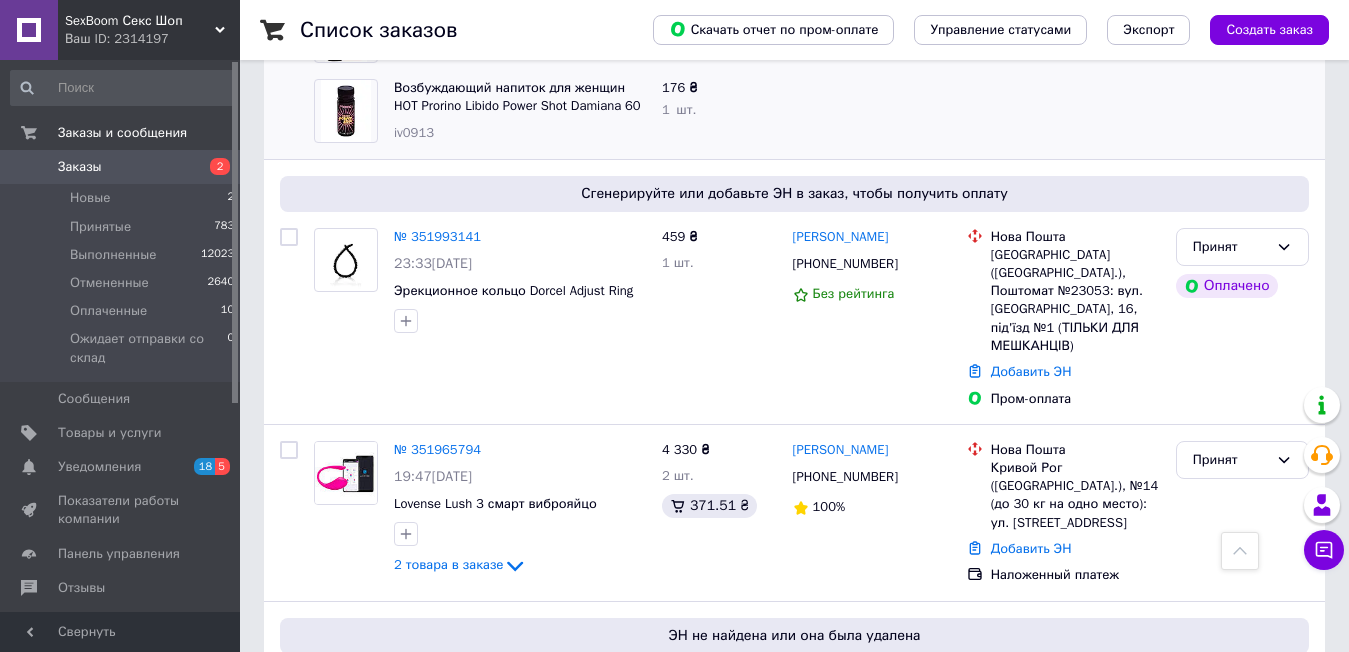 click on "Список заказов   Скачать отчет по пром-оплате Управление статусами Экспорт Создать заказ" at bounding box center (794, 30) 